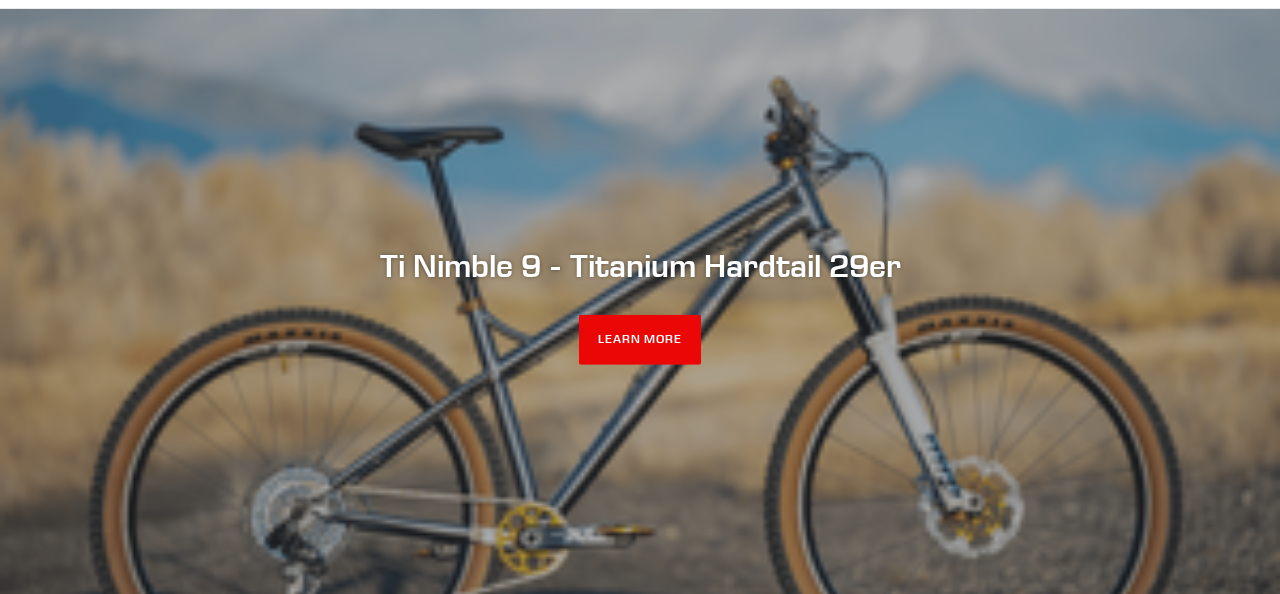scroll, scrollTop: 0, scrollLeft: 0, axis: both 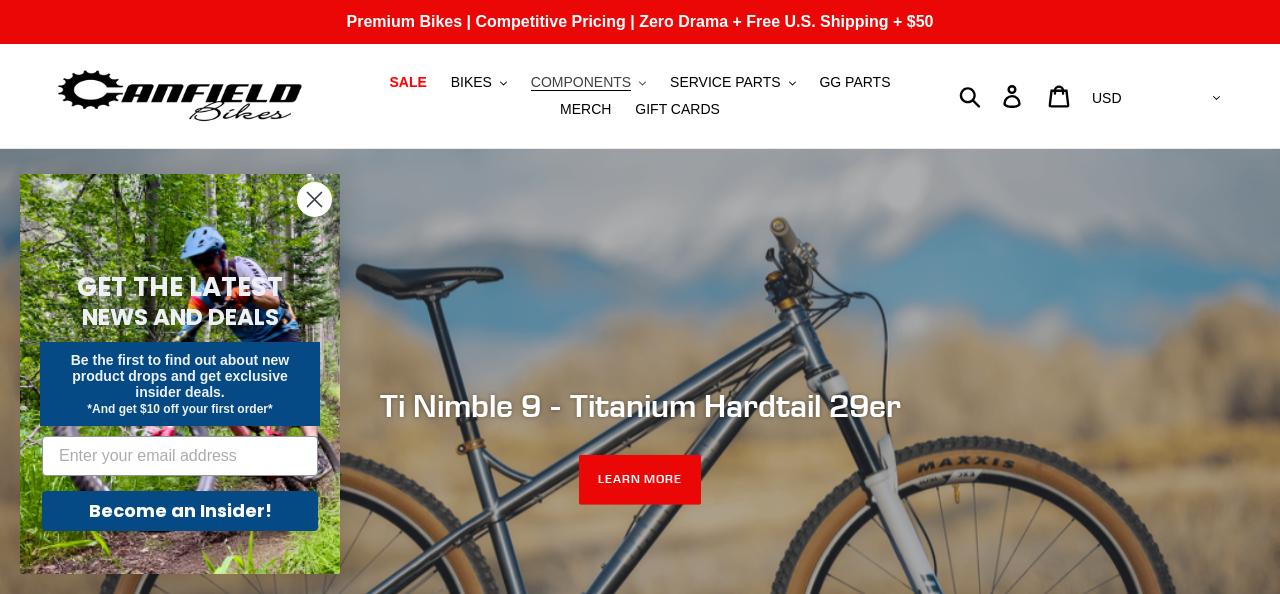 click on "COMPONENTS" at bounding box center (581, 82) 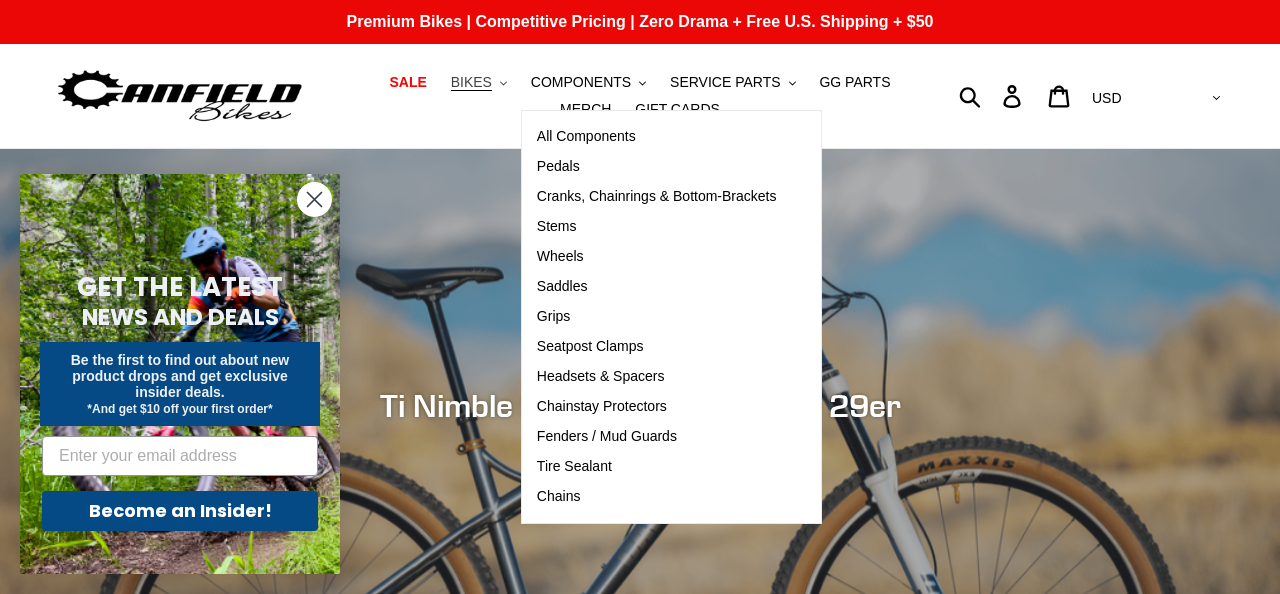 click on "BIKES" at bounding box center (471, 82) 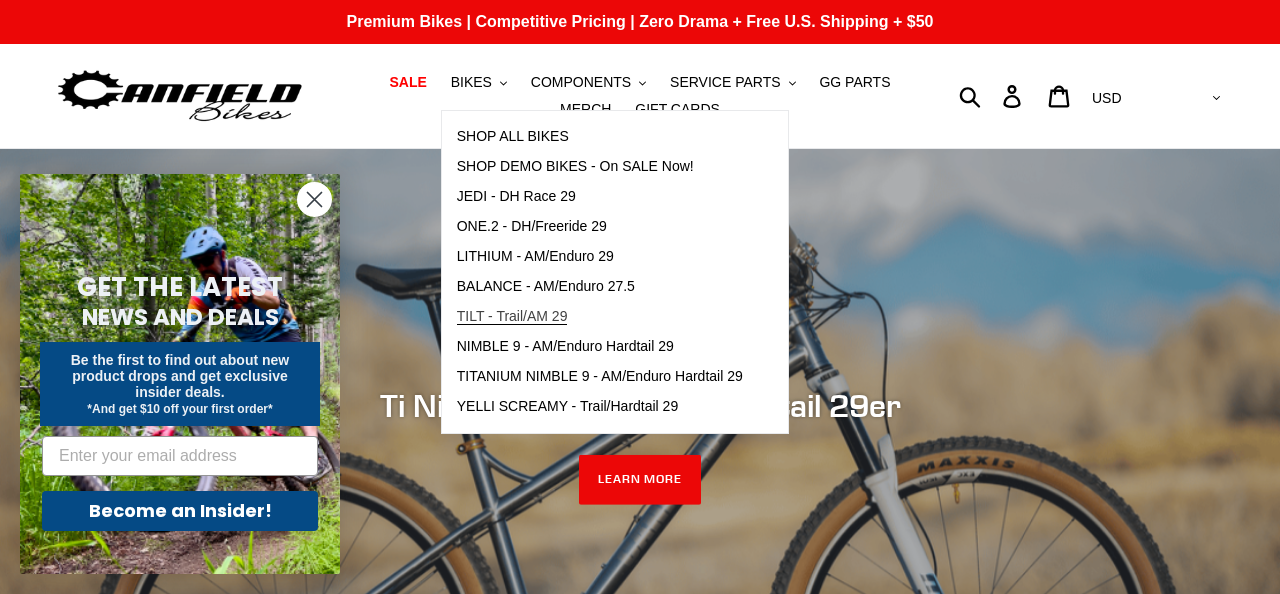 click on "TILT - Trail/AM 29" at bounding box center (512, 316) 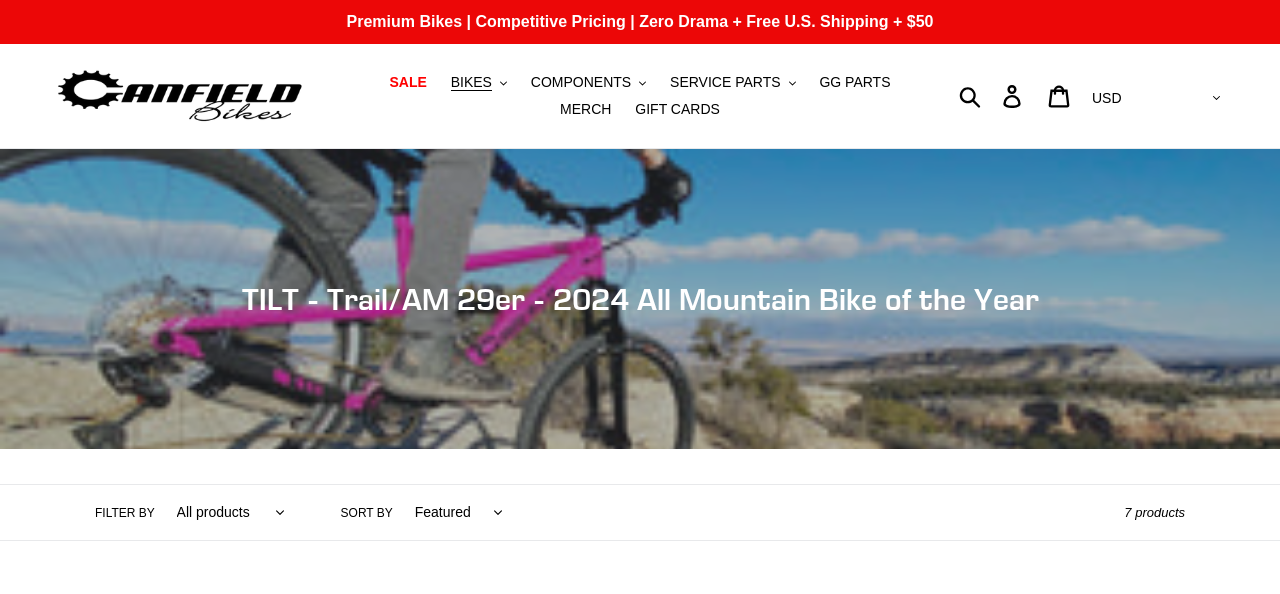 scroll, scrollTop: 0, scrollLeft: 0, axis: both 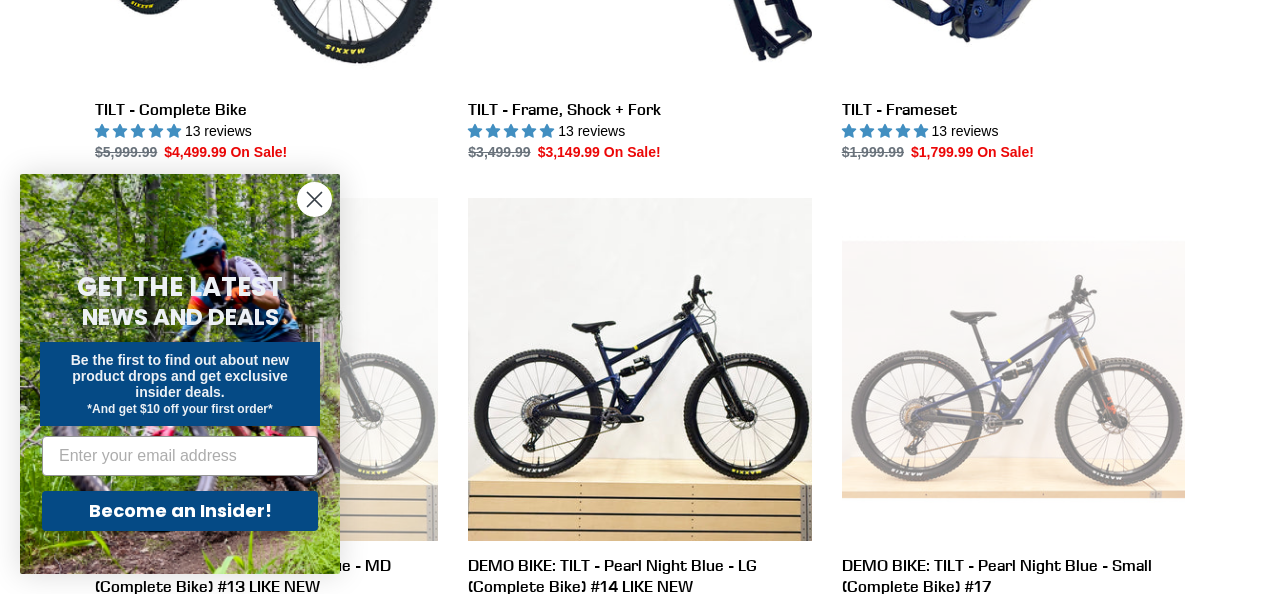 click on "Collection:
TILT - Trail/AM 29er - 2024 All Mountain Bike of the Year
Filter by
All products
29er
BFCM23
BFCM24
CBF
DEMO BIKE
Full Suspension
Tilt
Trail/AM
.cls-1{fill:#231f20}
Sort by
Featured Best selling Alphabetically, A-Z" at bounding box center (640, 206) 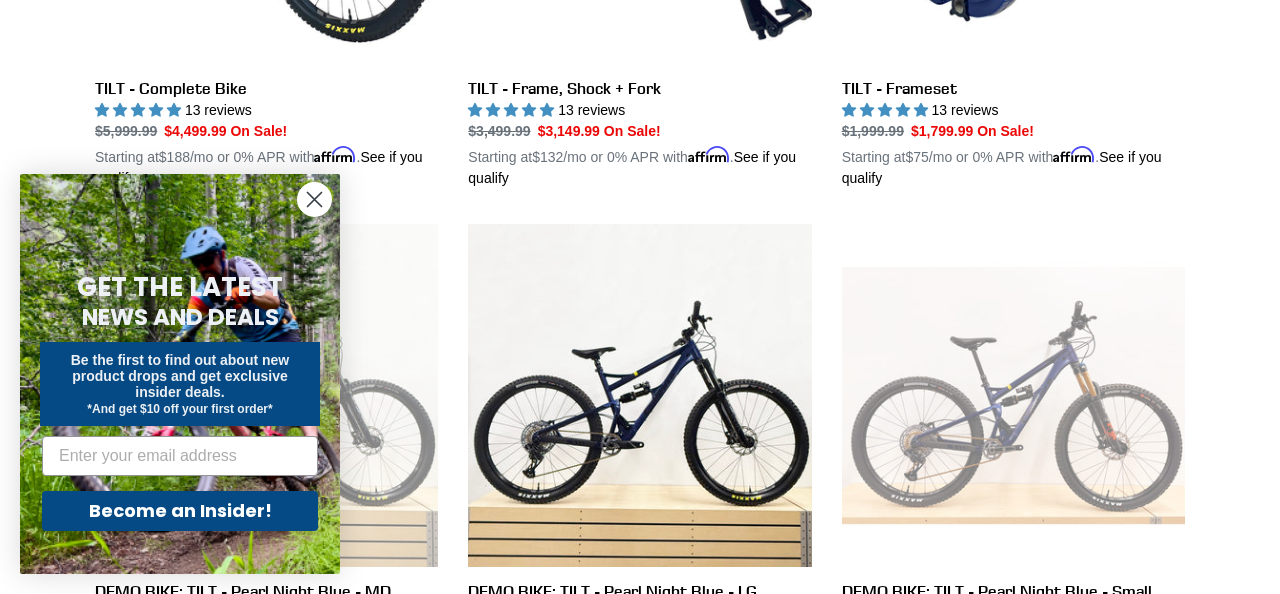 scroll, scrollTop: 879, scrollLeft: 0, axis: vertical 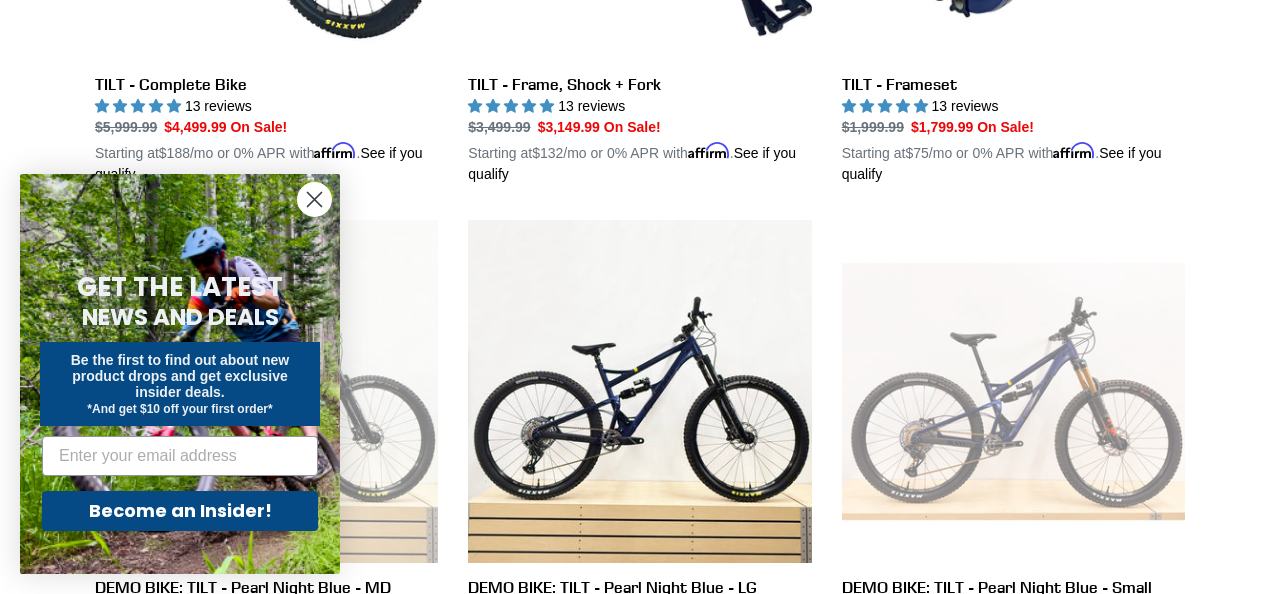 click 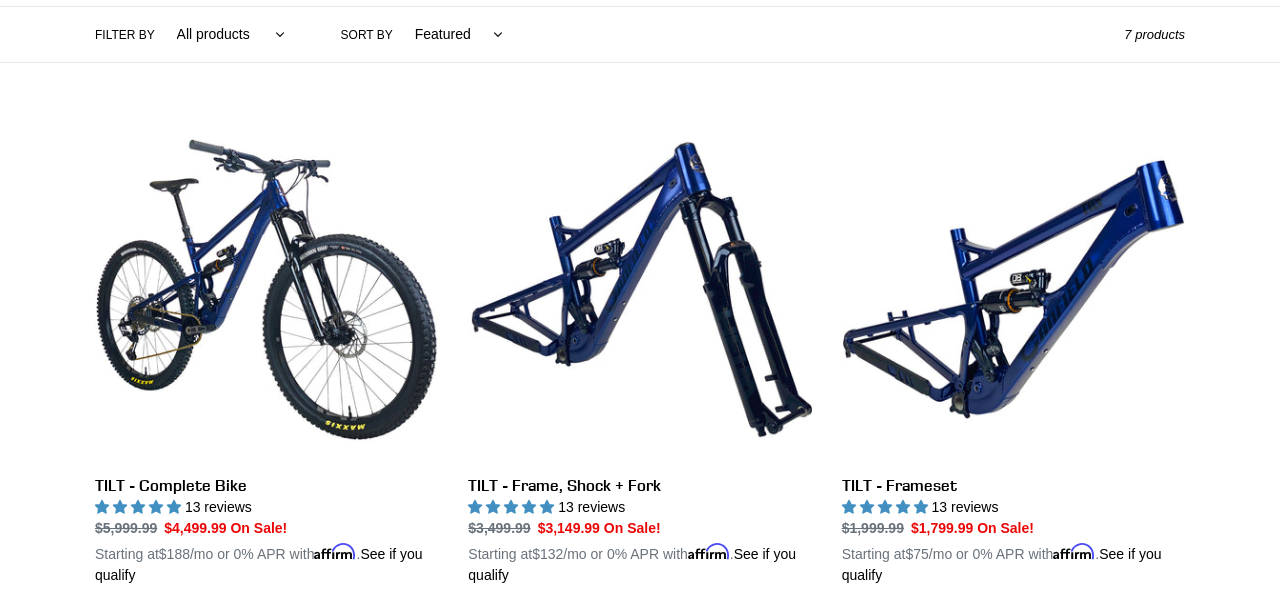 scroll, scrollTop: 481, scrollLeft: 0, axis: vertical 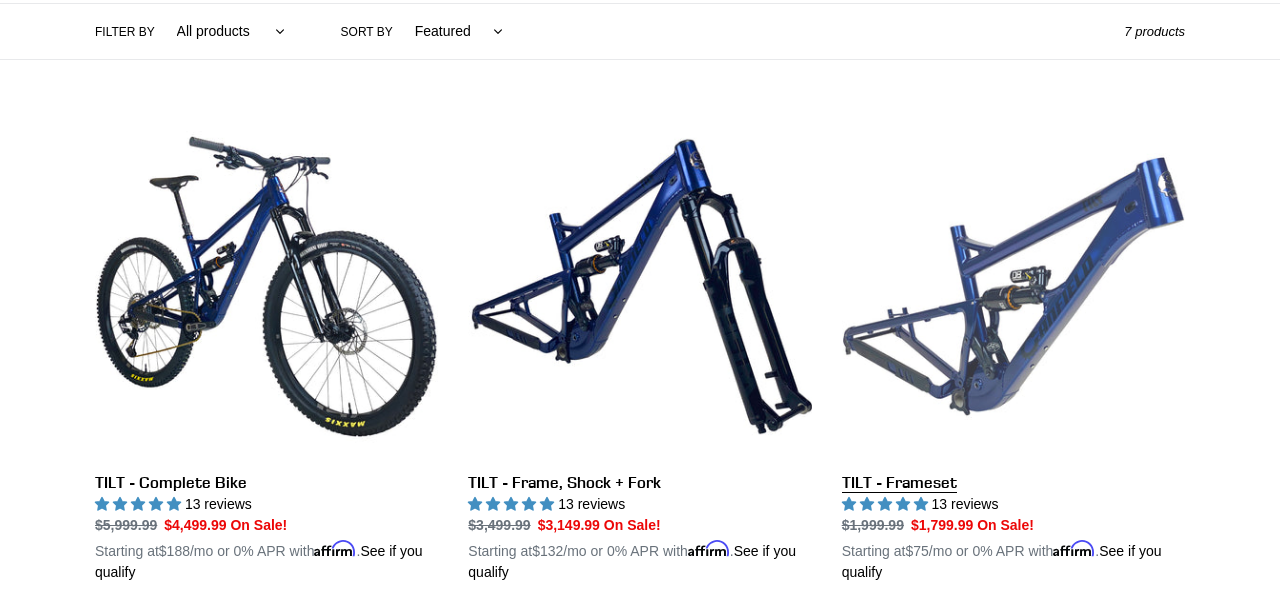 click on "TILT - Frameset" at bounding box center [1013, 349] 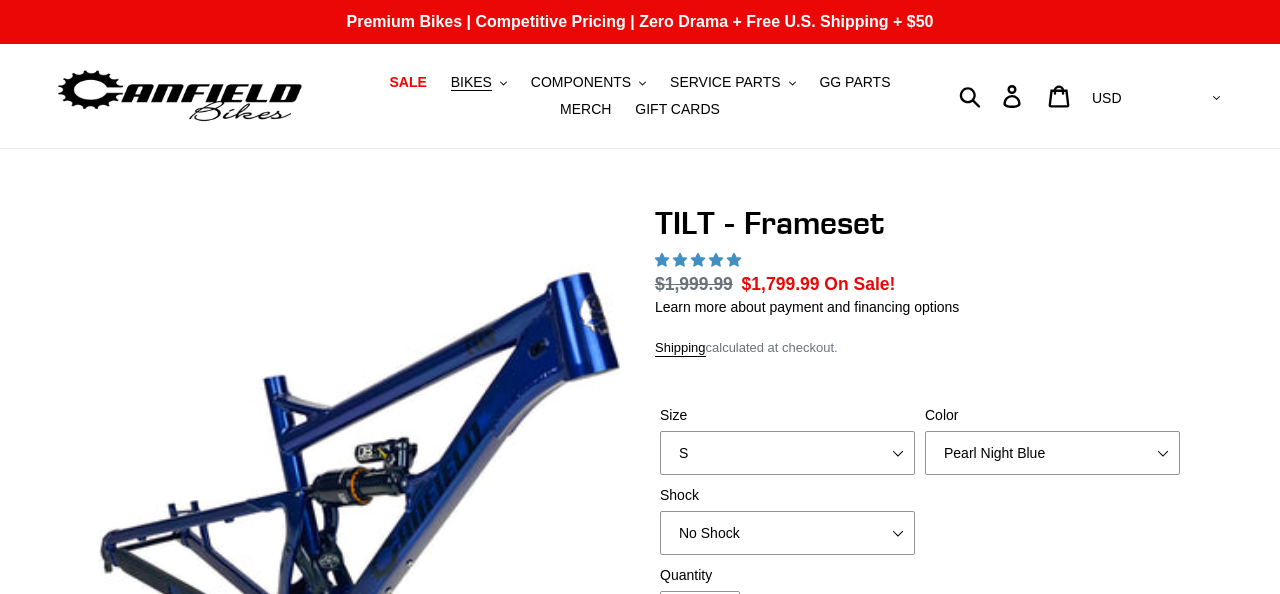 scroll, scrollTop: 0, scrollLeft: 0, axis: both 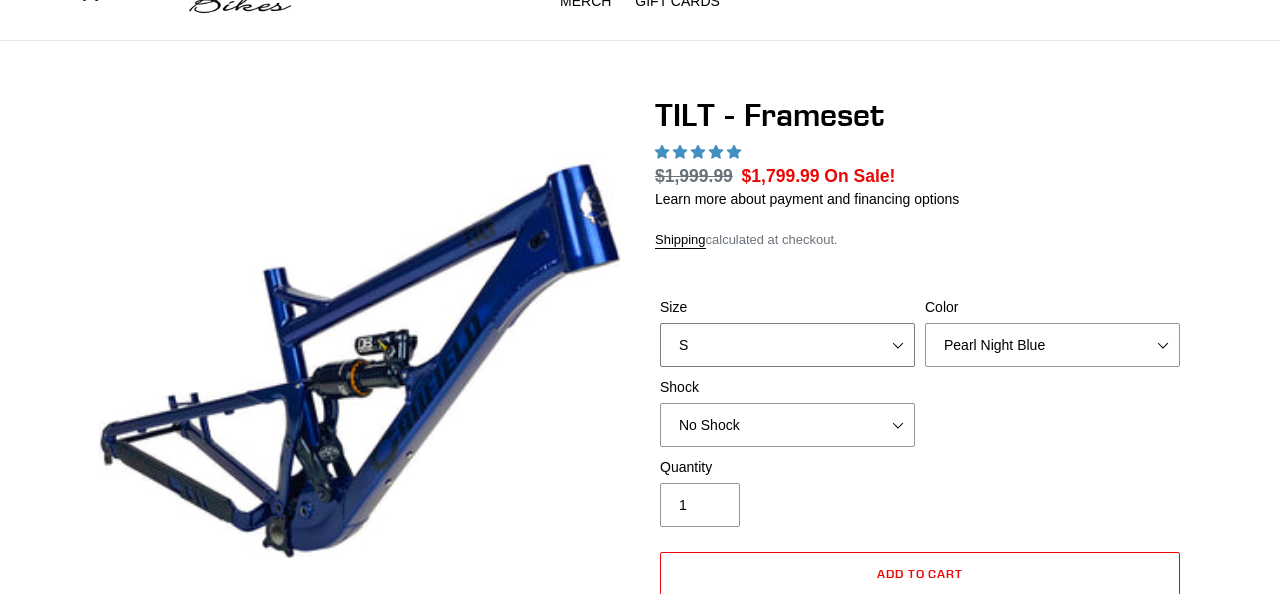click on "S
M
L
XL" at bounding box center [787, 345] 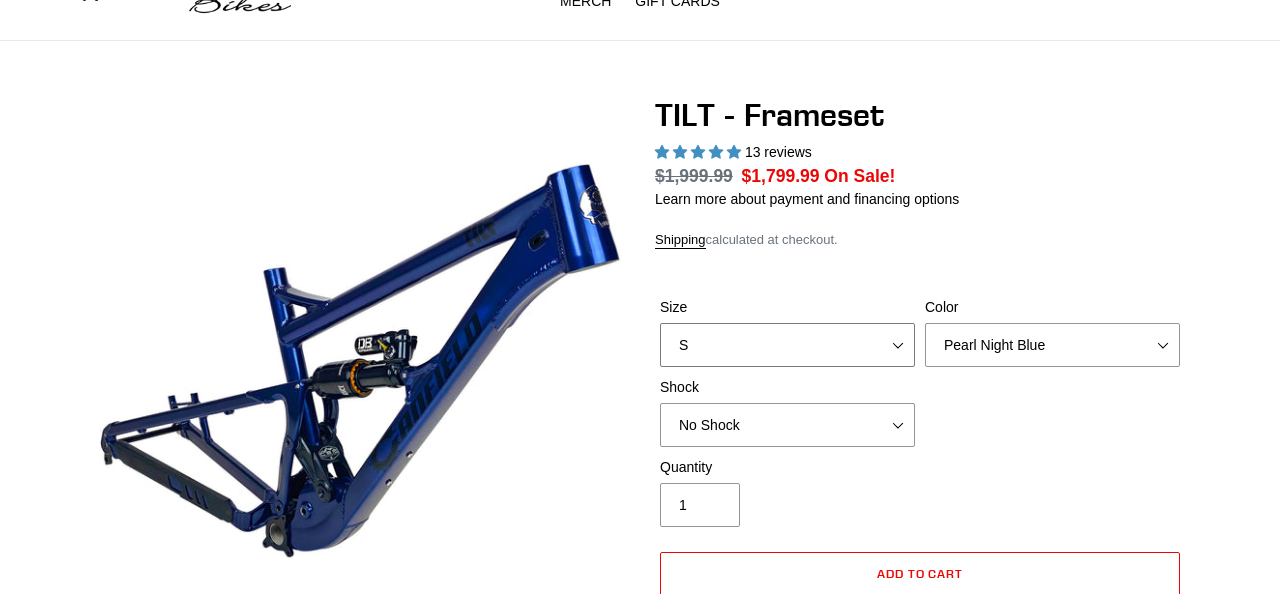 select on "L" 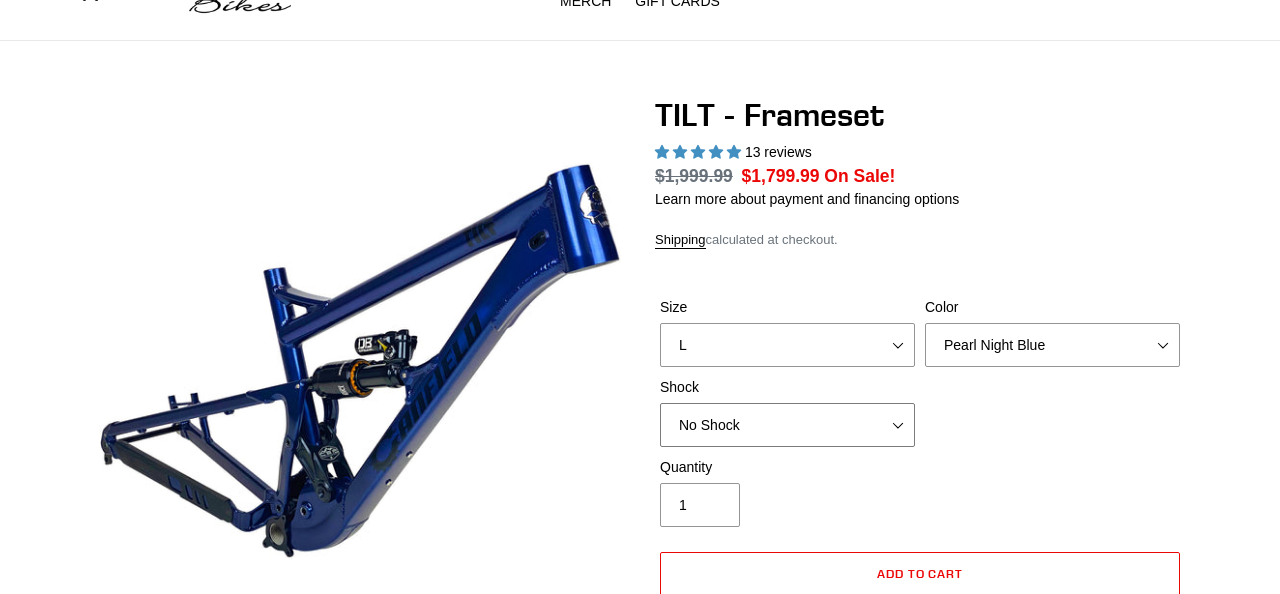 click on "No Shock
Cane Creek DB Kitsuma Air
RockShox Deluxe Ultimate
Fox FLOAT X
EXT Storia Lok V3" at bounding box center (787, 425) 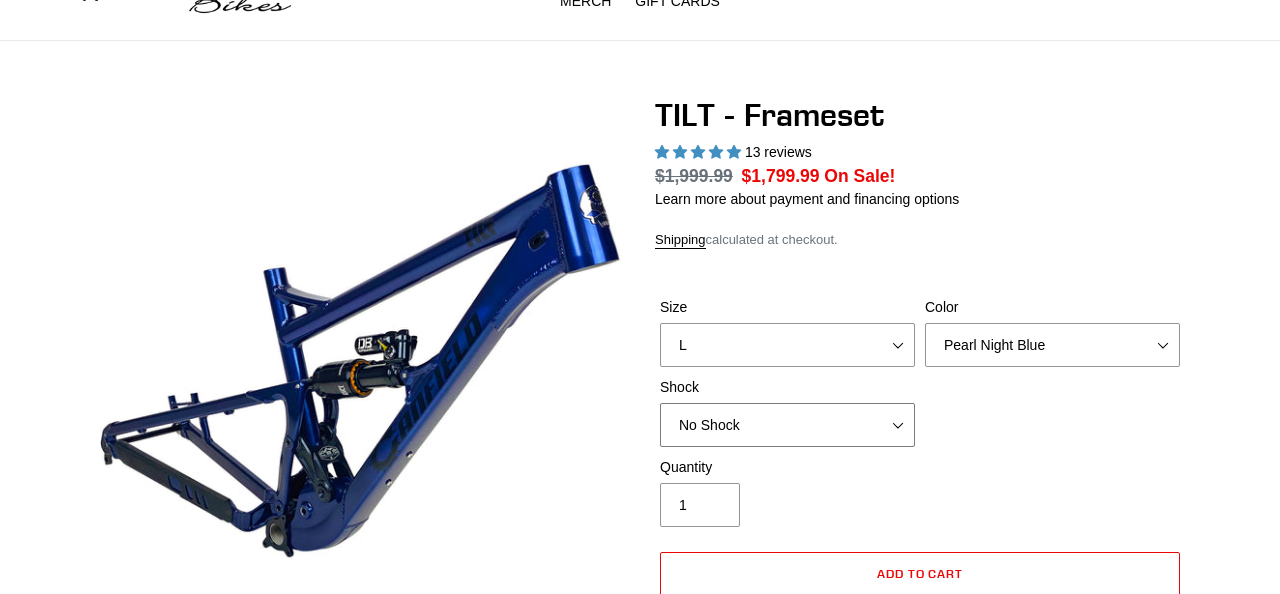 select on "Fox FLOAT X" 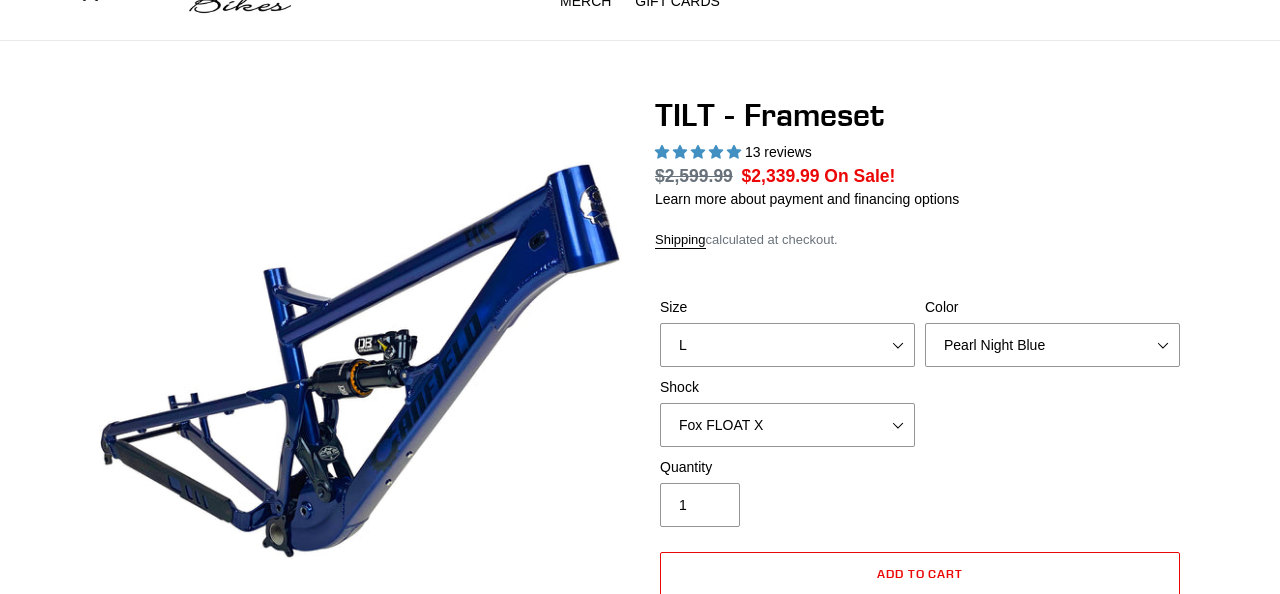 click on "Size
S
M
L
XL
Color
Pearl Night Blue
Stealth Silver
Shock
No Shock
Cane Creek DB Kitsuma Air RockShox Deluxe Ultimate" at bounding box center [920, 377] 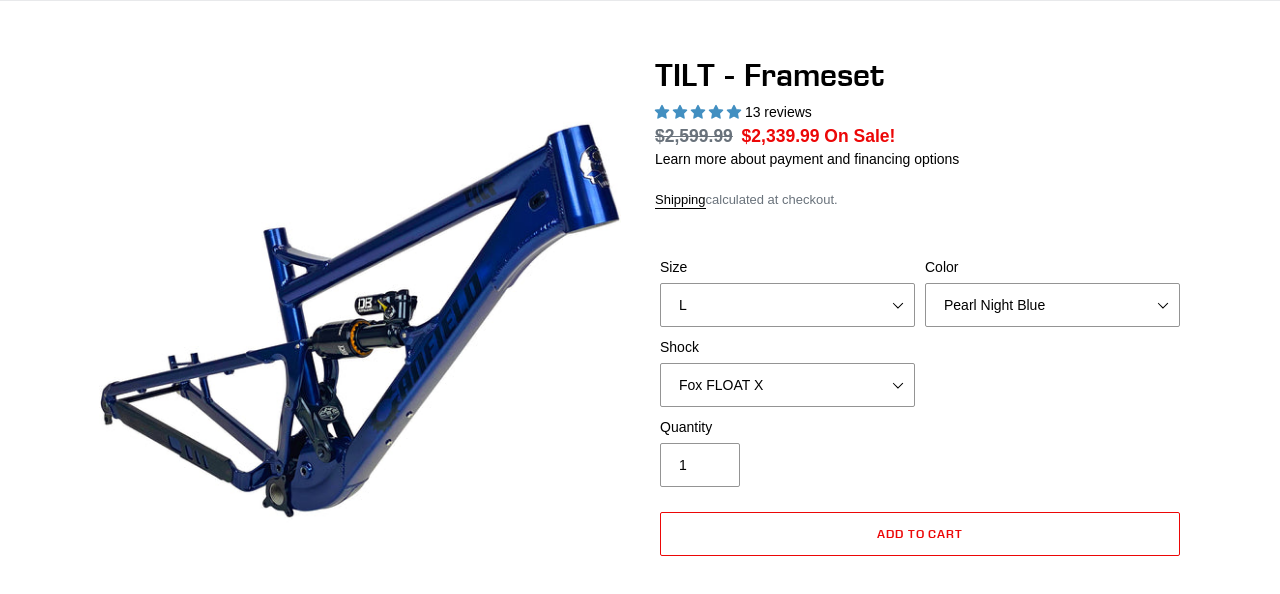 scroll, scrollTop: 150, scrollLeft: 0, axis: vertical 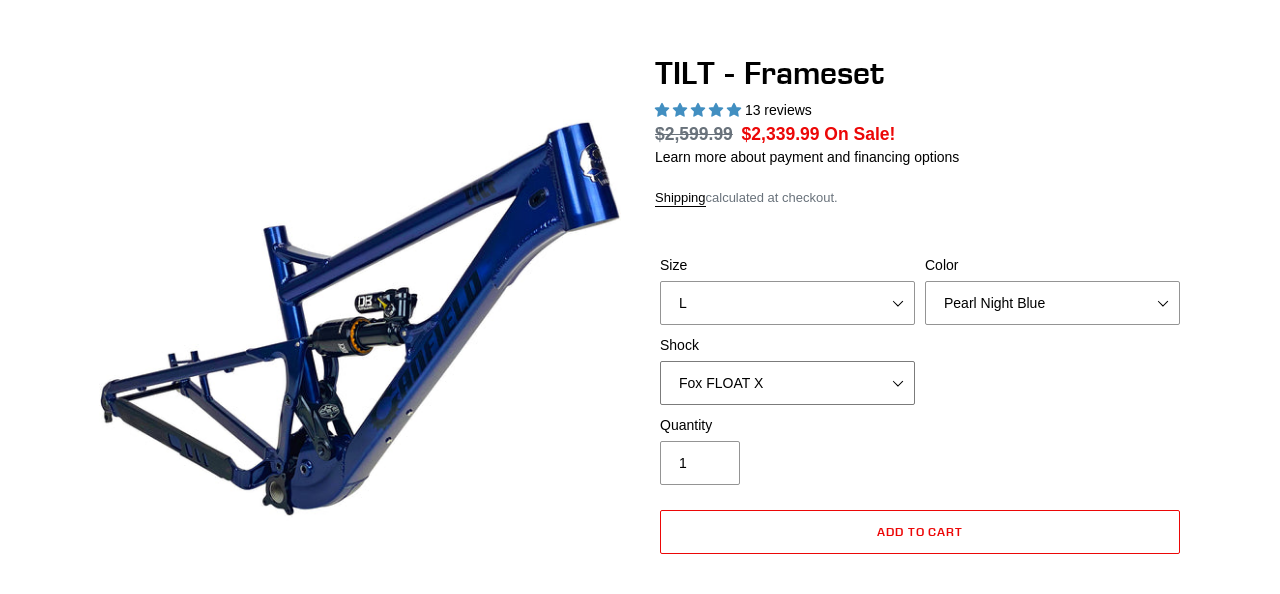 click on "No Shock
Cane Creek DB Kitsuma Air
RockShox Deluxe Ultimate
Fox FLOAT X
EXT Storia Lok V3" at bounding box center (787, 383) 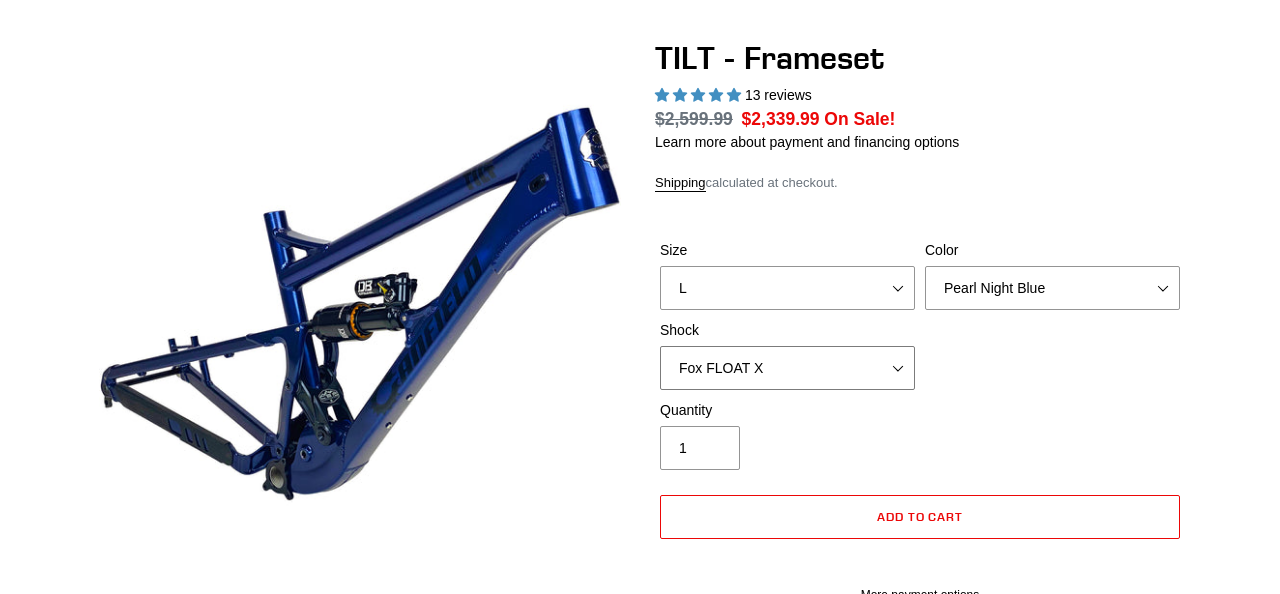 scroll, scrollTop: 167, scrollLeft: 0, axis: vertical 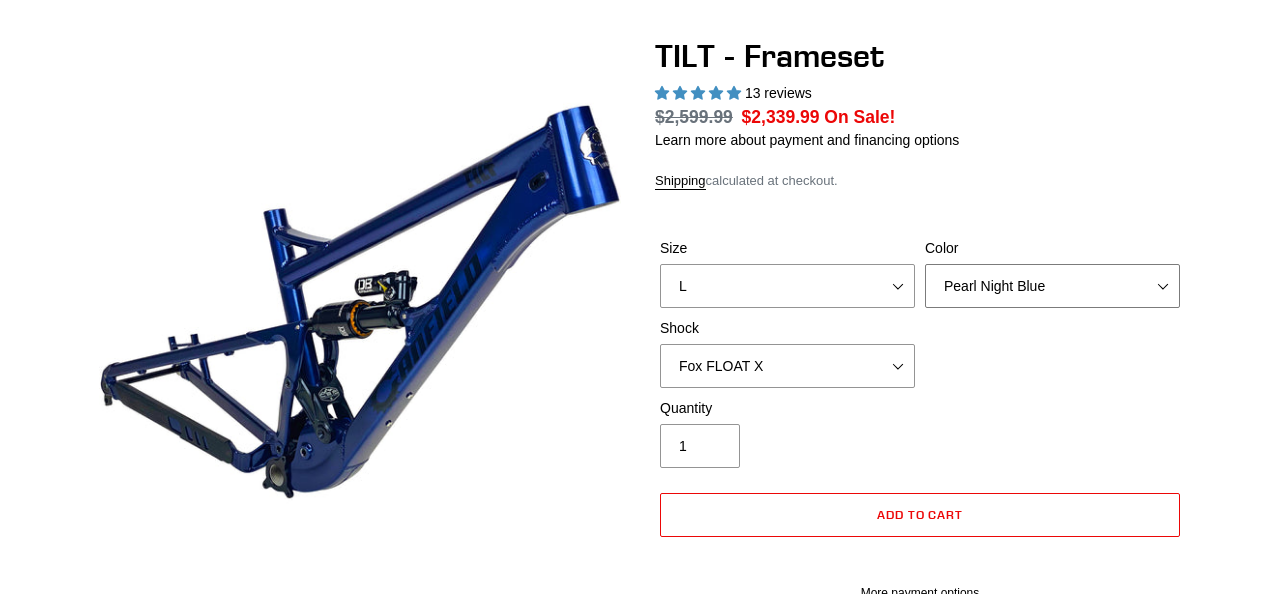 click on "Pearl Night Blue
Stealth Silver" at bounding box center [1052, 286] 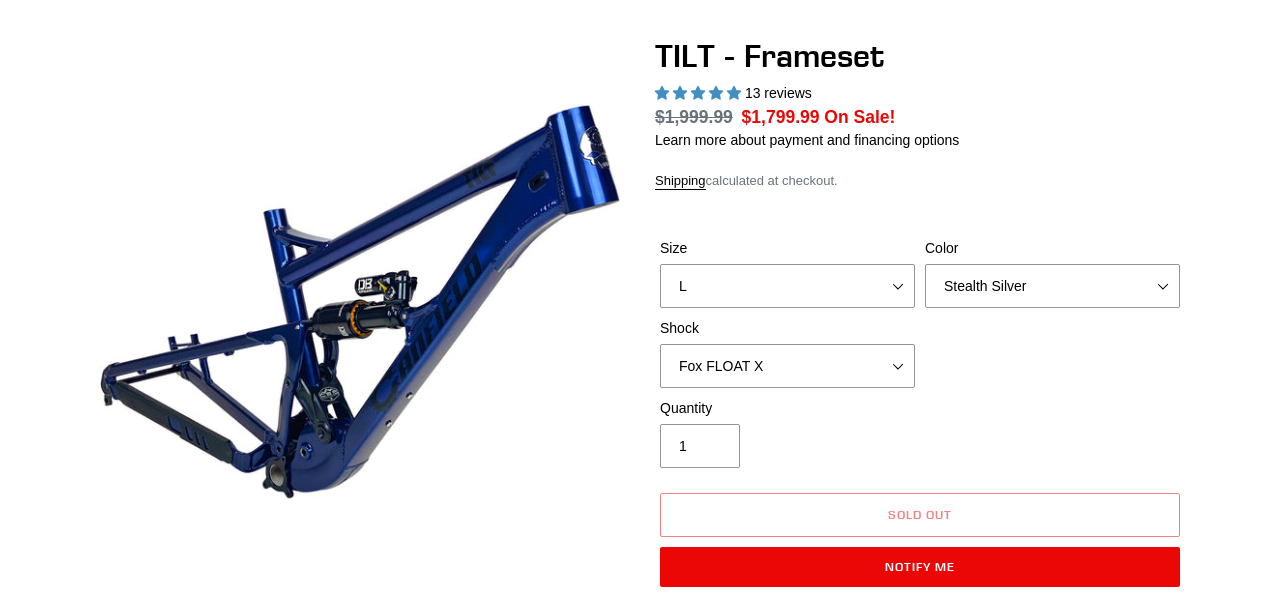 click on "Size
S
M
L
XL
Color
Pearl Night Blue
Stealth Silver
Shock
No Shock
Cane Creek DB Kitsuma Air RockShox Deluxe Ultimate" at bounding box center (920, 318) 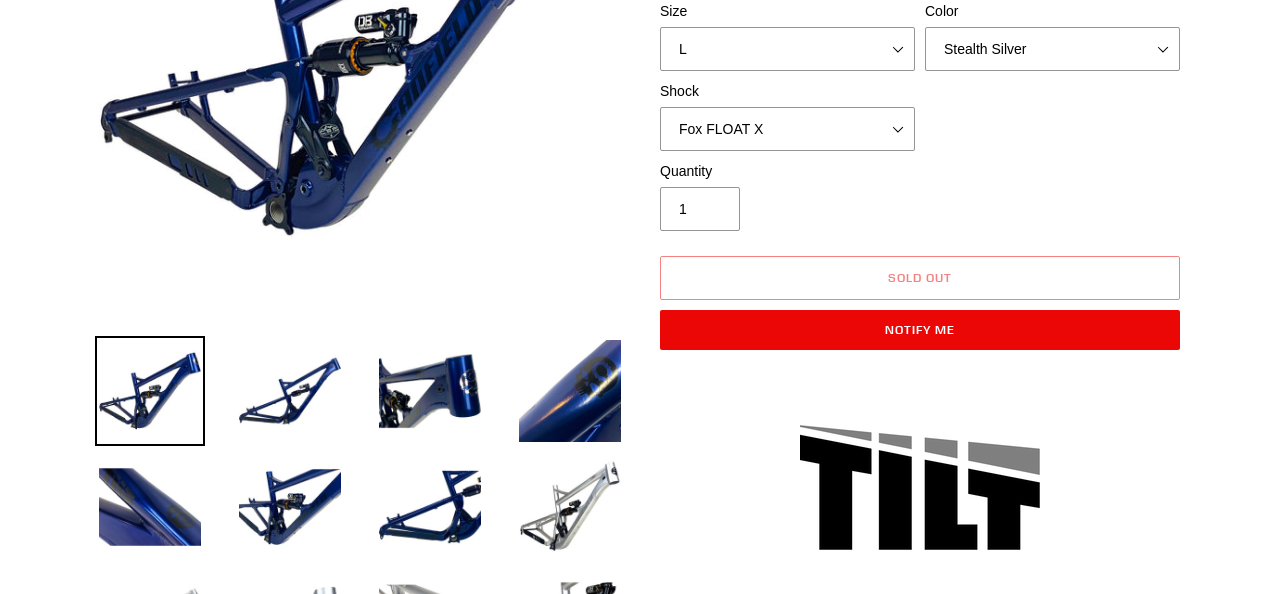 scroll, scrollTop: 431, scrollLeft: 0, axis: vertical 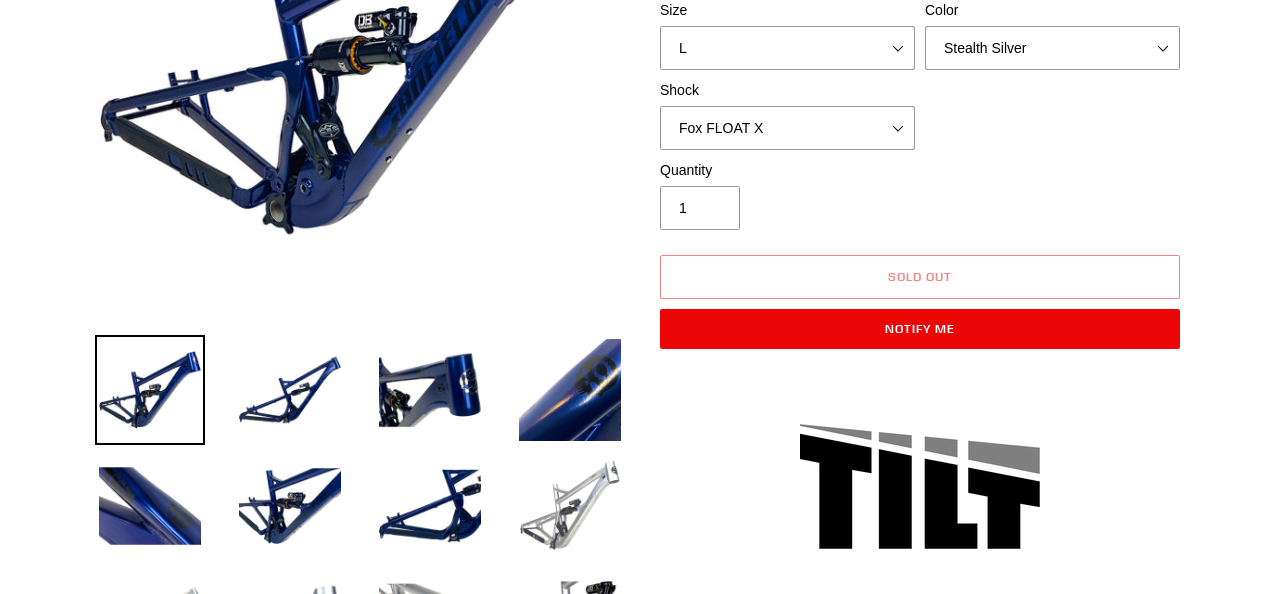 click at bounding box center [570, 506] 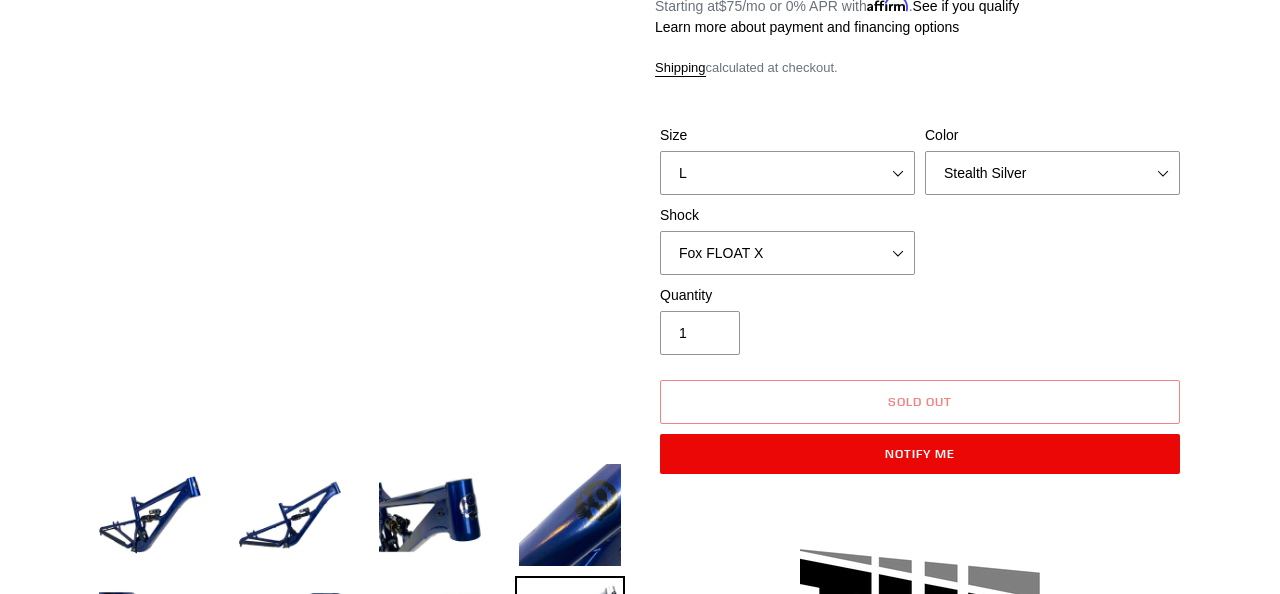 scroll, scrollTop: 312, scrollLeft: 0, axis: vertical 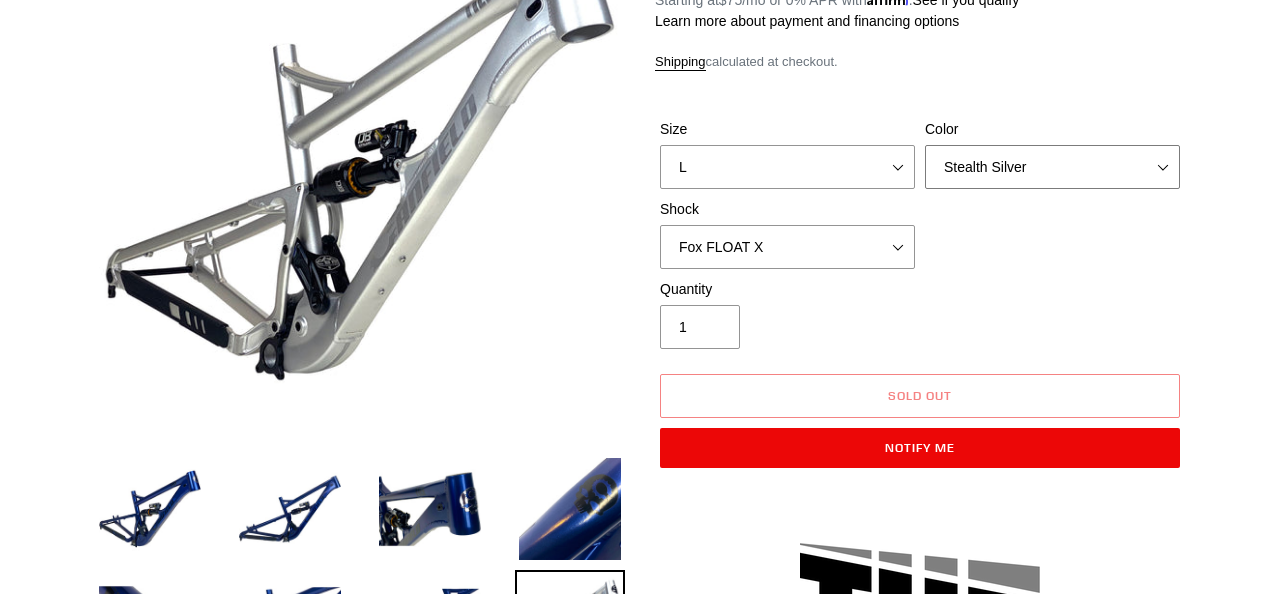 click on "Pearl Night Blue
Stealth Silver" at bounding box center (1052, 167) 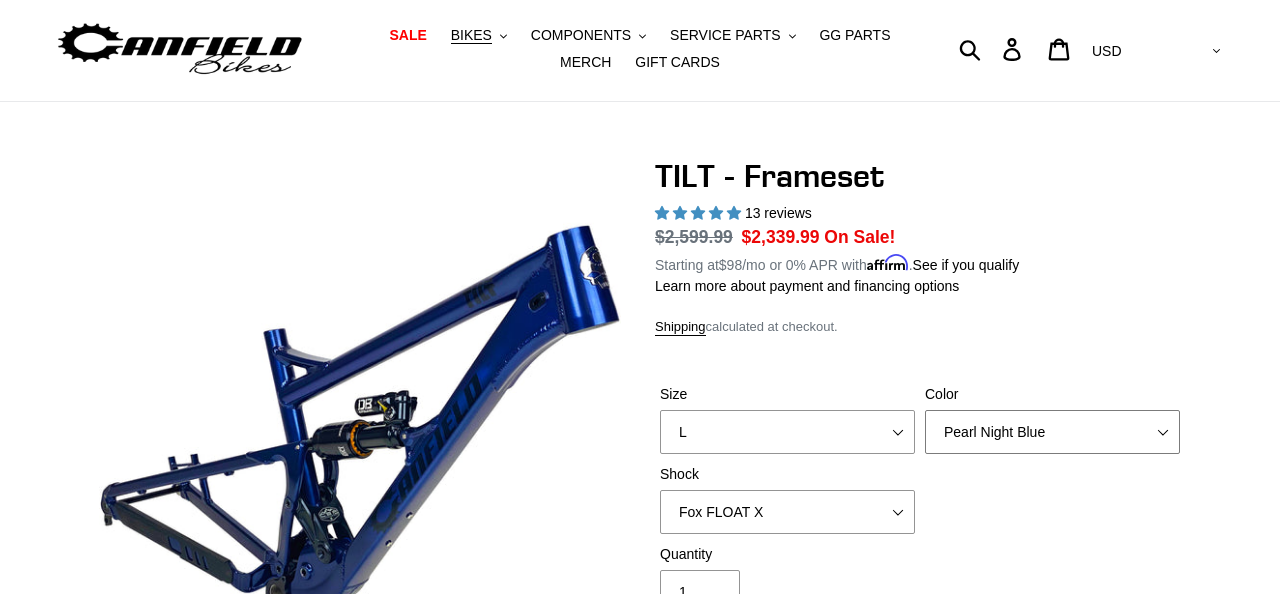 scroll, scrollTop: 0, scrollLeft: 0, axis: both 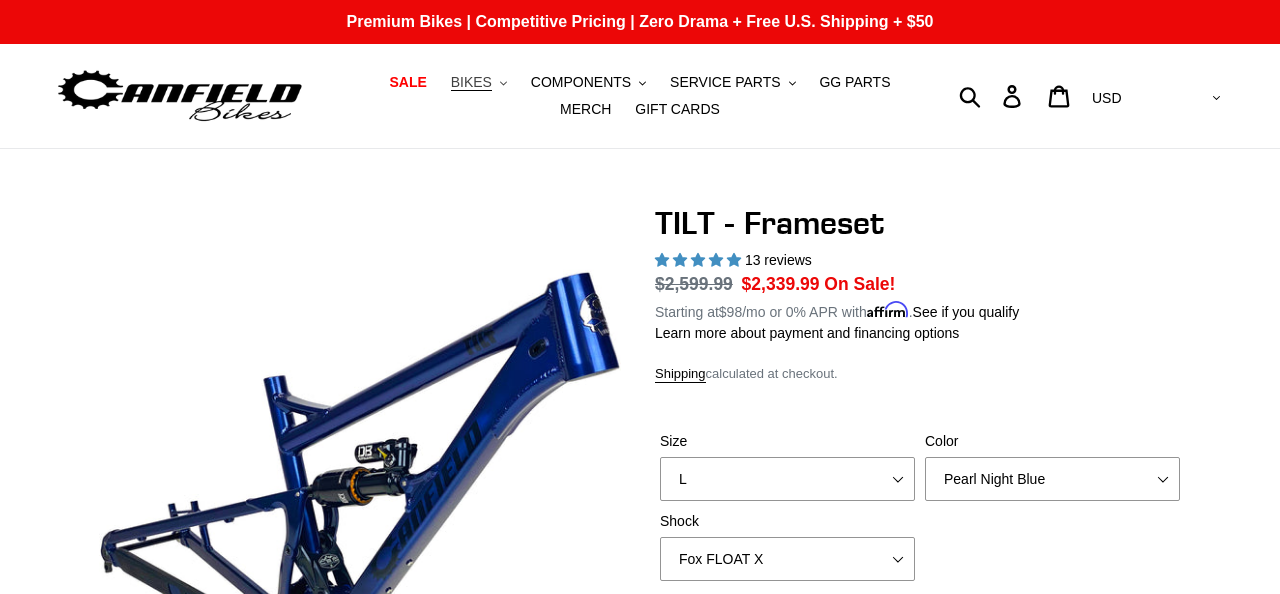 click on "BIKES" at bounding box center (471, 82) 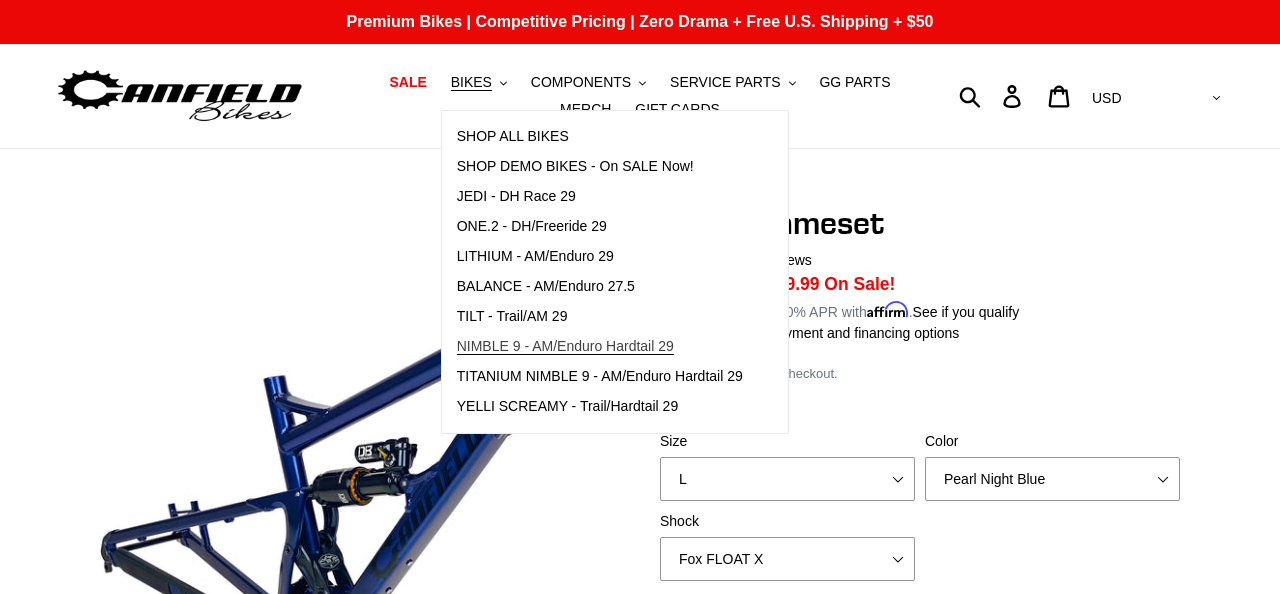 click on "NIMBLE 9 - AM/Enduro Hardtail 29" at bounding box center [565, 346] 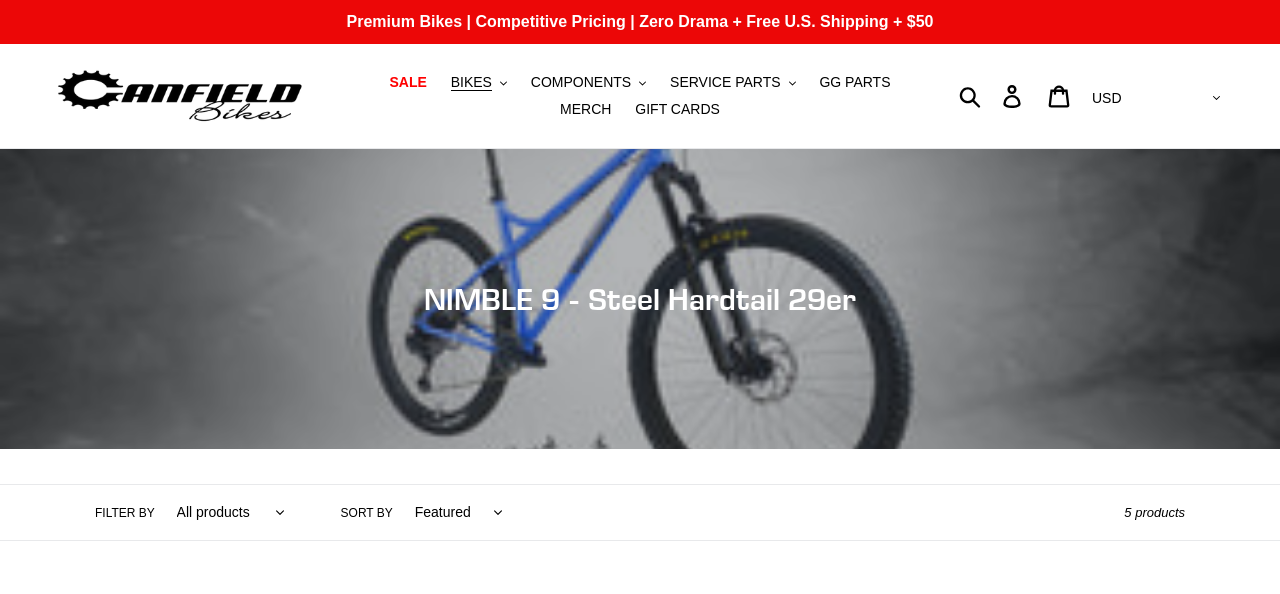 scroll, scrollTop: 0, scrollLeft: 0, axis: both 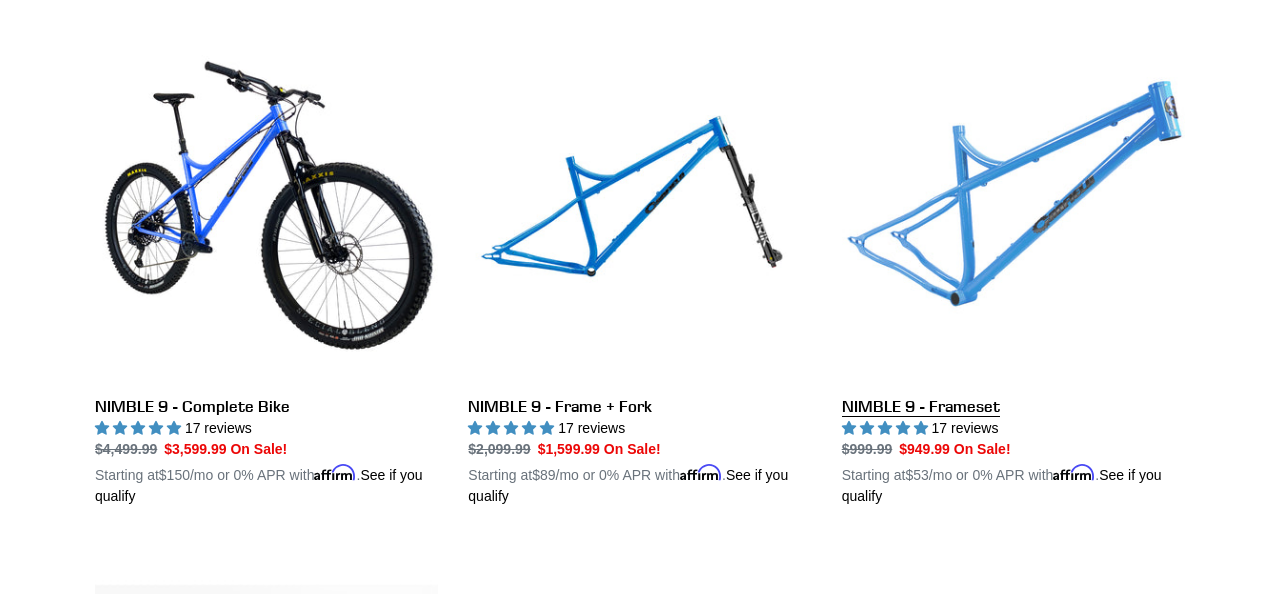 click on "NIMBLE 9 - Frameset" at bounding box center (1013, 273) 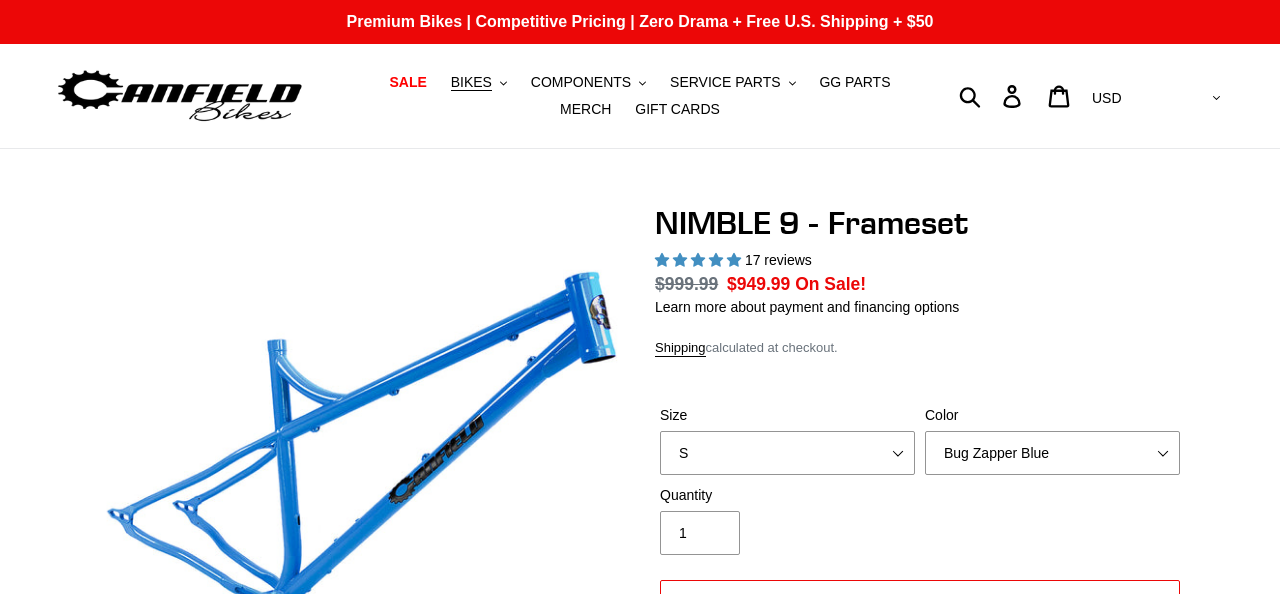 select on "highest-rating" 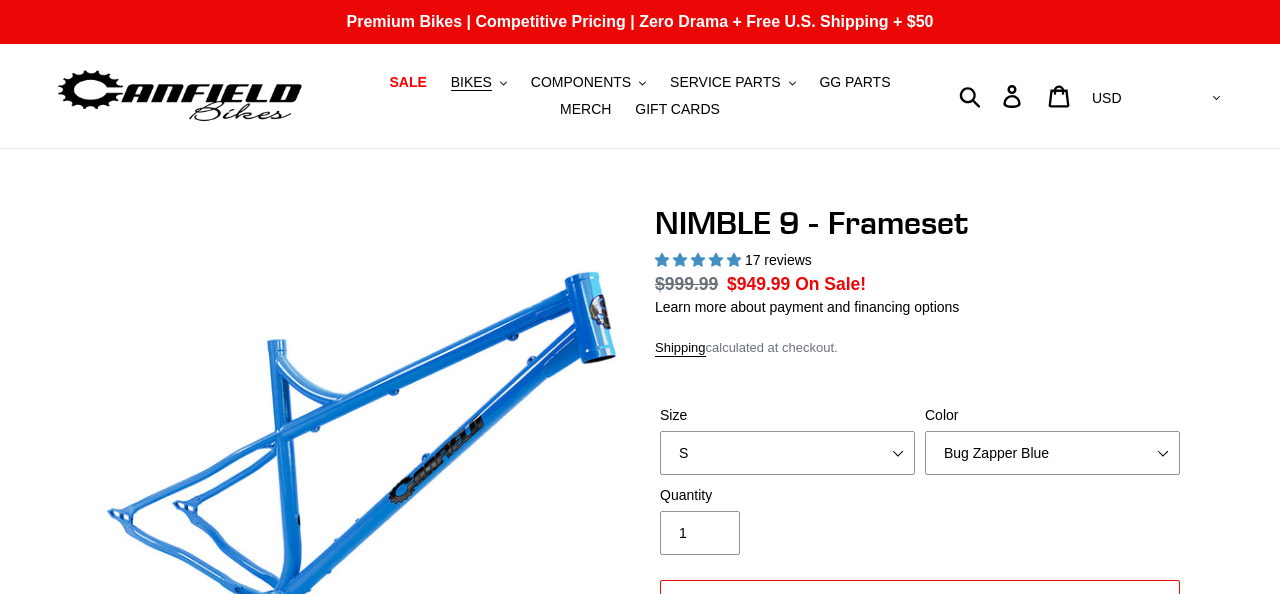 scroll, scrollTop: 174, scrollLeft: 0, axis: vertical 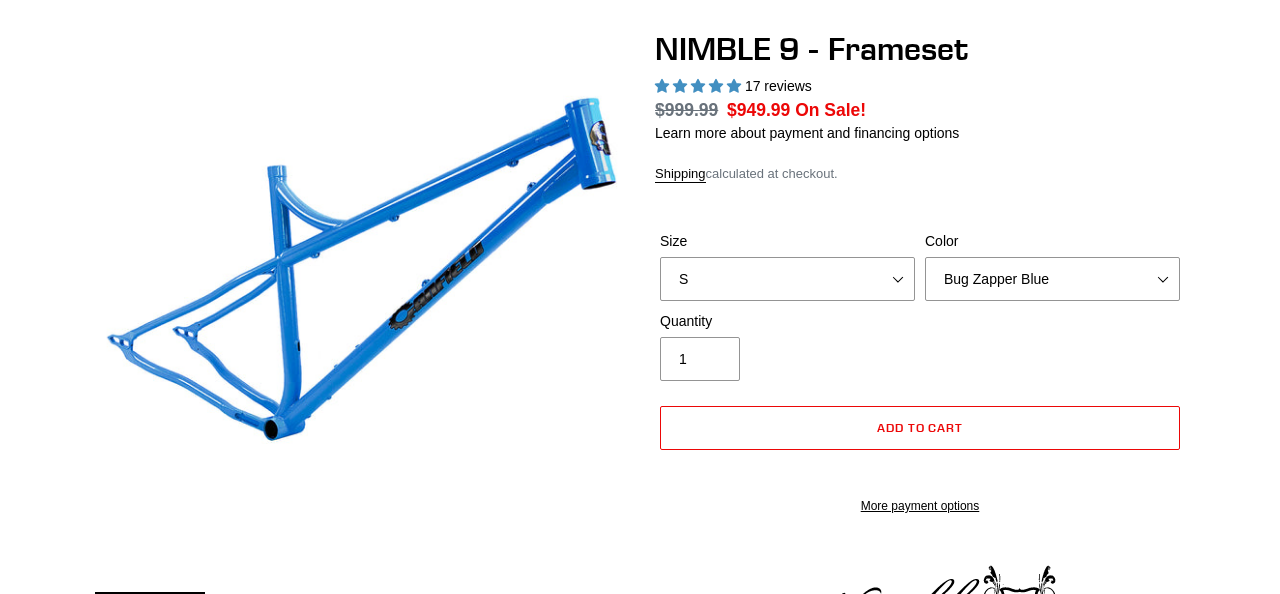select on "L" 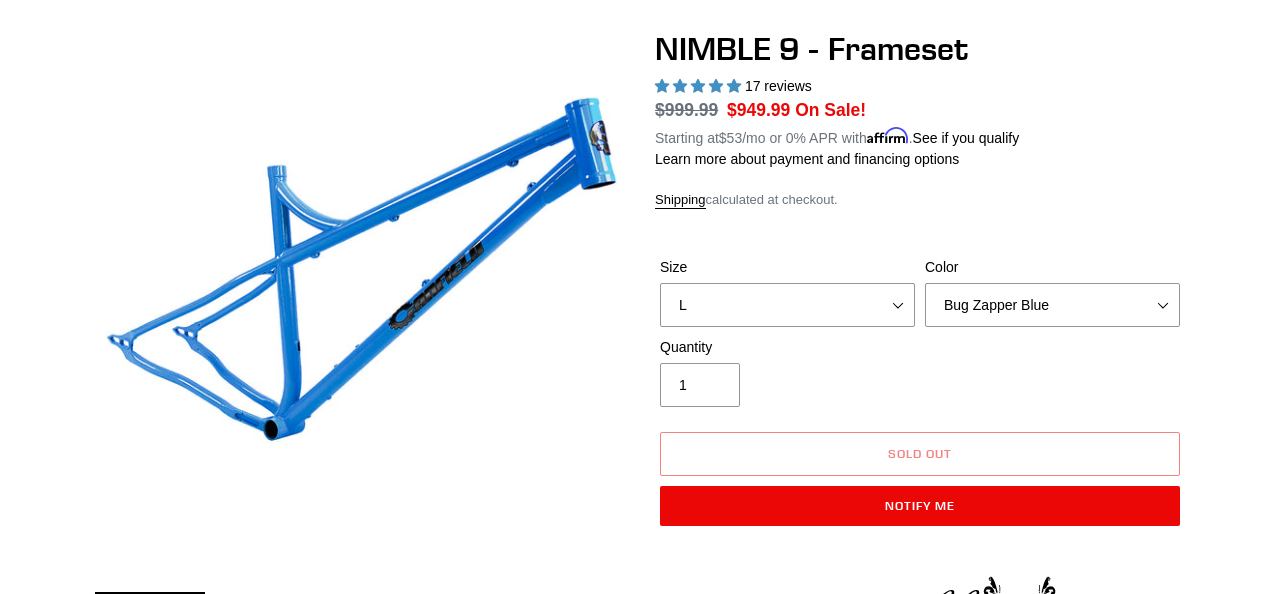 click on "Shipping  calculated at checkout." at bounding box center (920, 200) 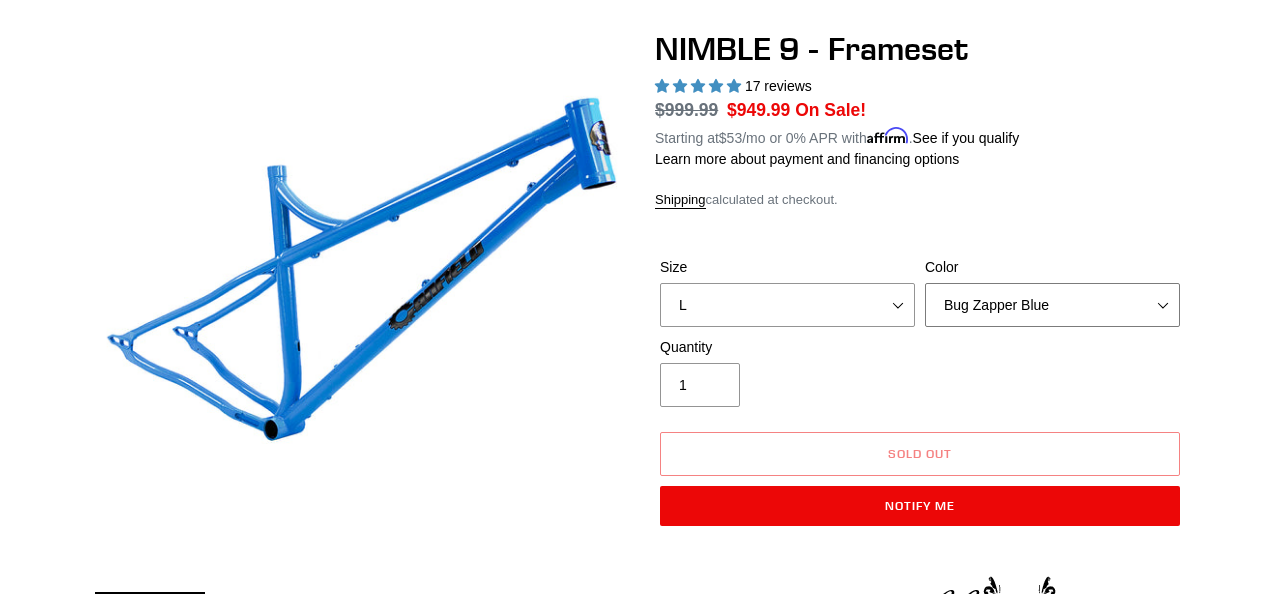 click on "Bug Zapper Blue
Purple Haze -Sold Out
Galaxy Black" at bounding box center (1052, 305) 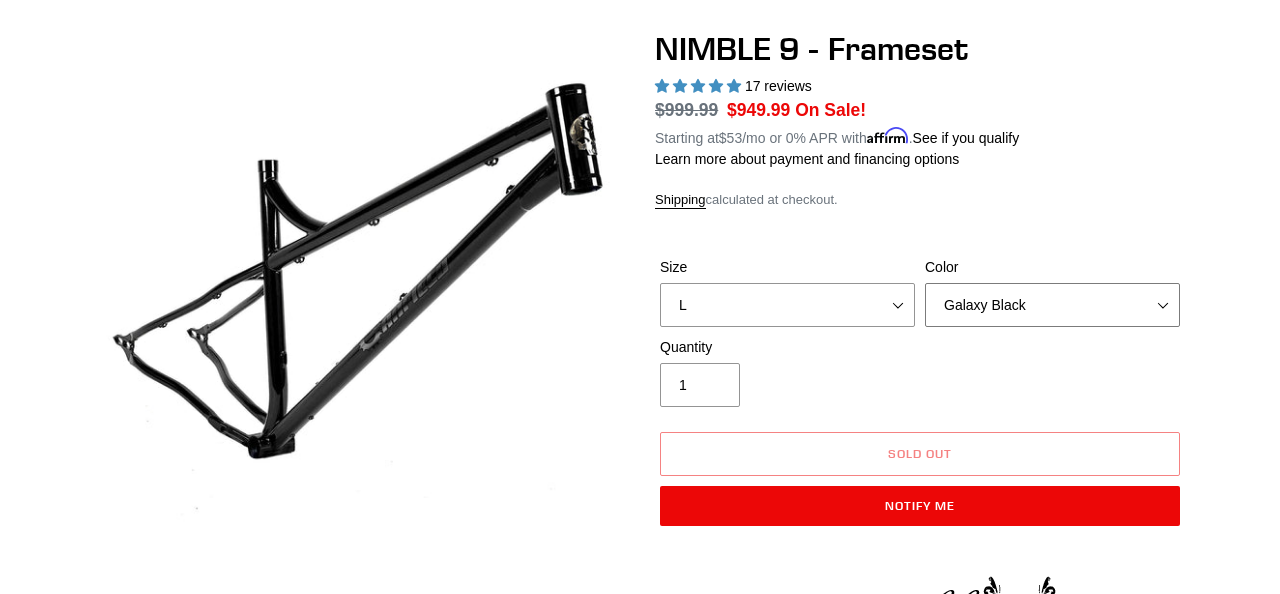 click on "Bug Zapper Blue
Purple Haze -Sold Out
Galaxy Black" at bounding box center (1052, 305) 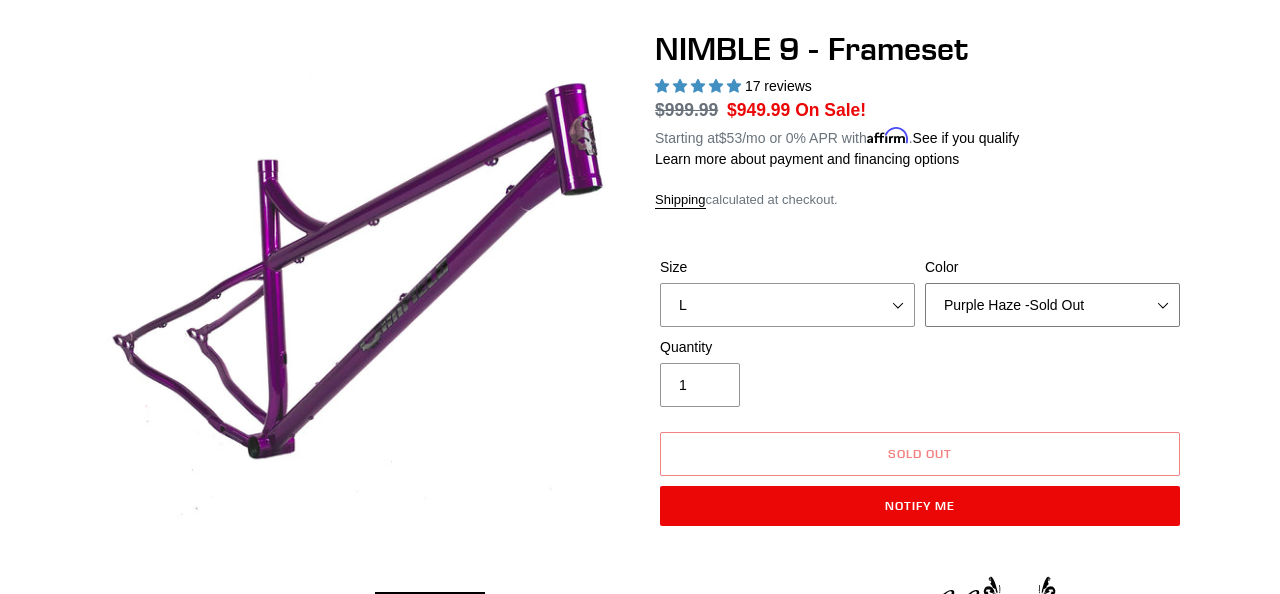 click on "Bug Zapper Blue
Purple Haze -Sold Out
Galaxy Black" at bounding box center [1052, 305] 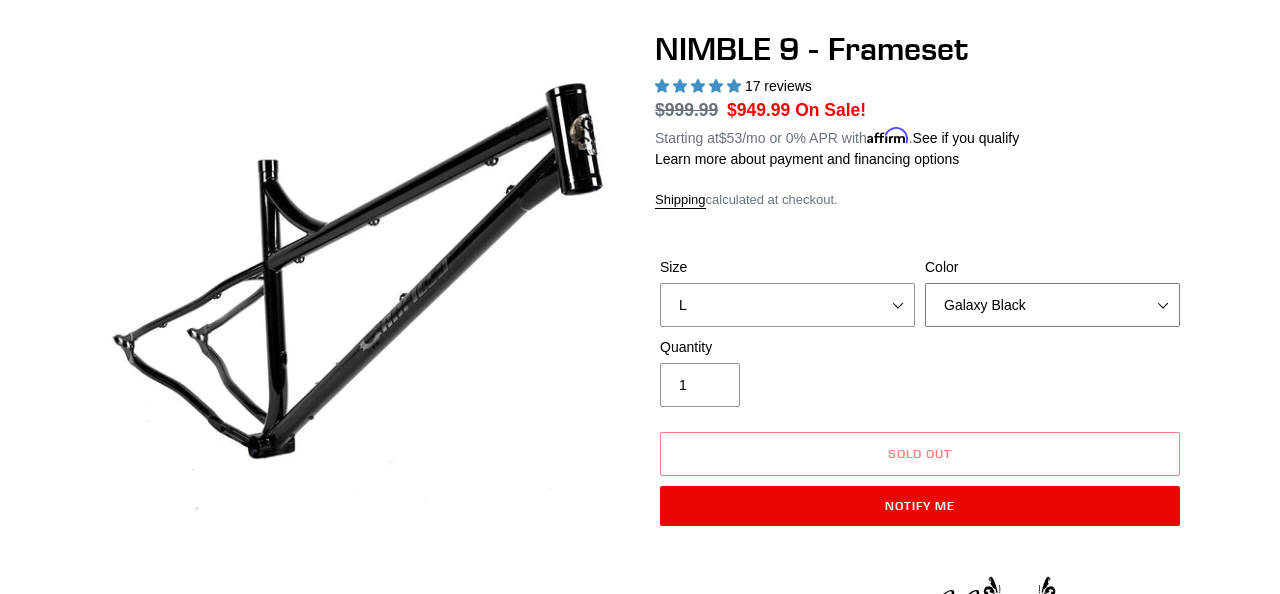 click on "Bug Zapper Blue
Purple Haze -Sold Out
Galaxy Black" at bounding box center [1052, 305] 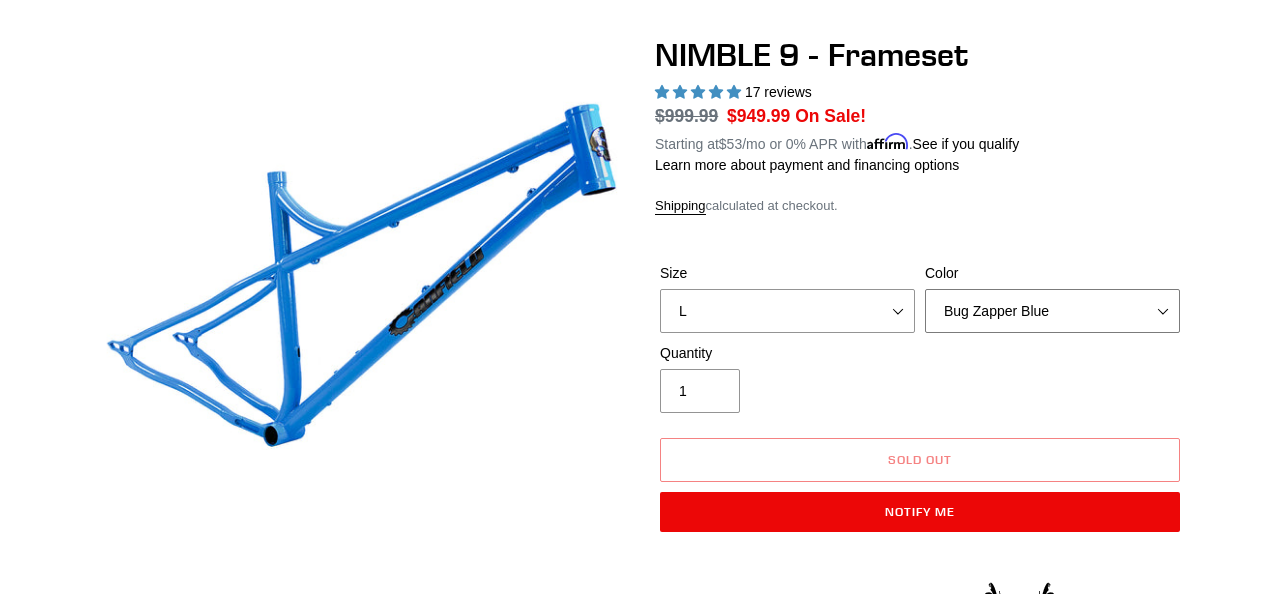 scroll, scrollTop: 0, scrollLeft: 0, axis: both 